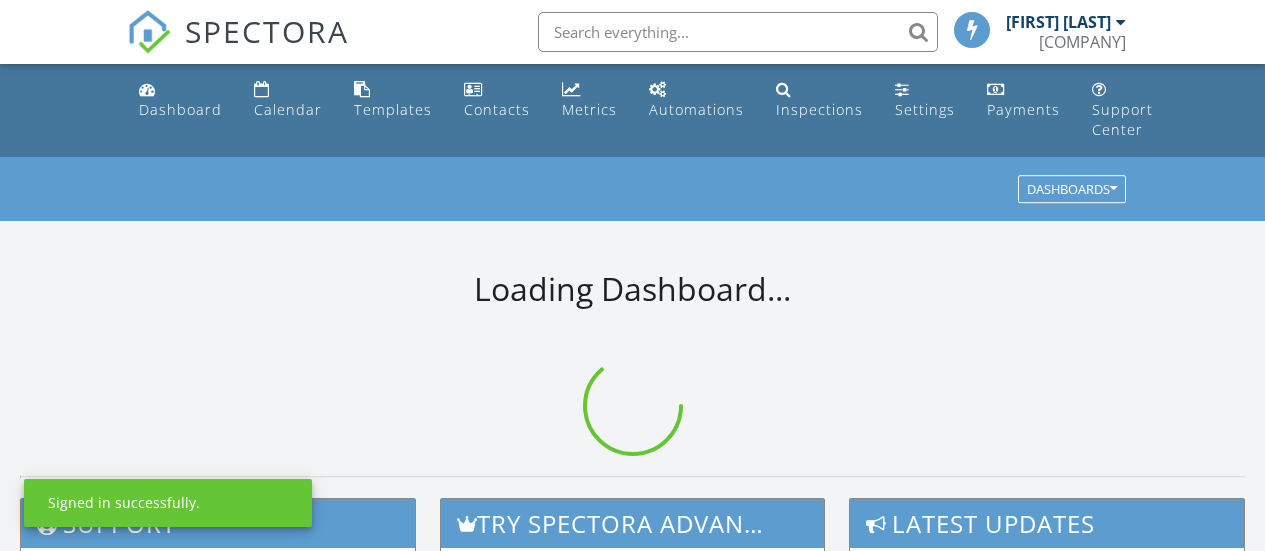 scroll, scrollTop: 0, scrollLeft: 0, axis: both 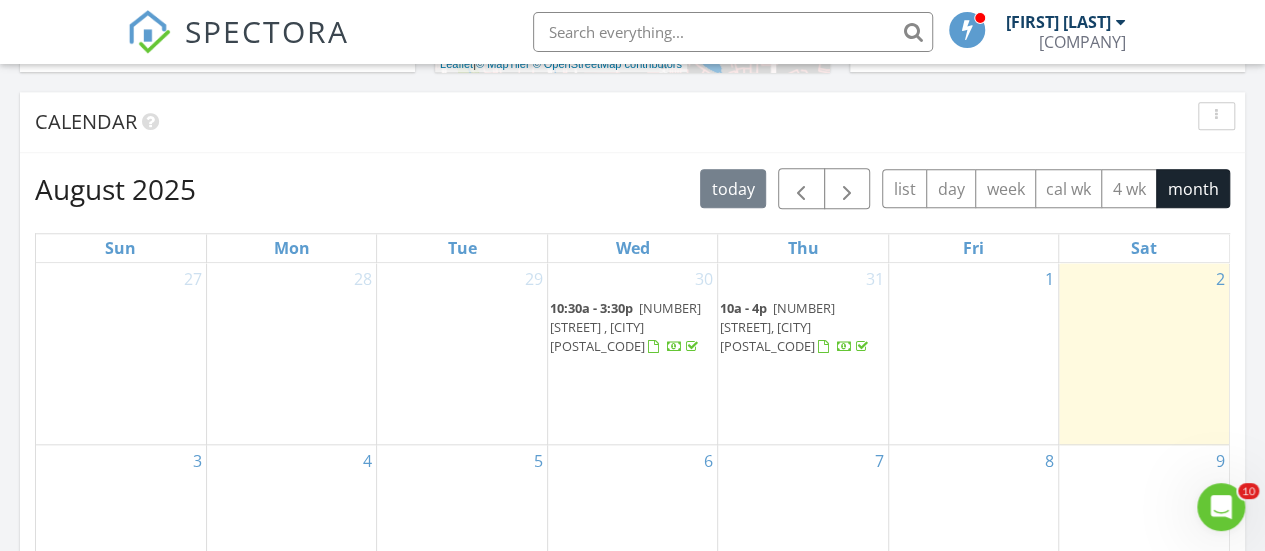 click on "10125 Quarry Hill Pl, Parker 80134" at bounding box center [777, 327] 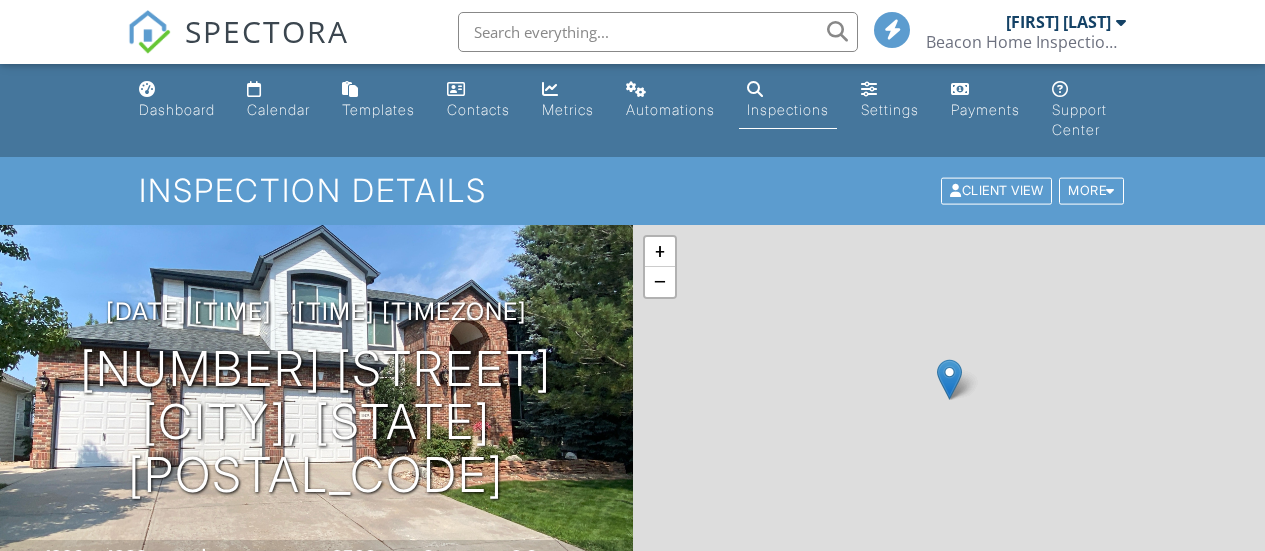 scroll, scrollTop: 0, scrollLeft: 0, axis: both 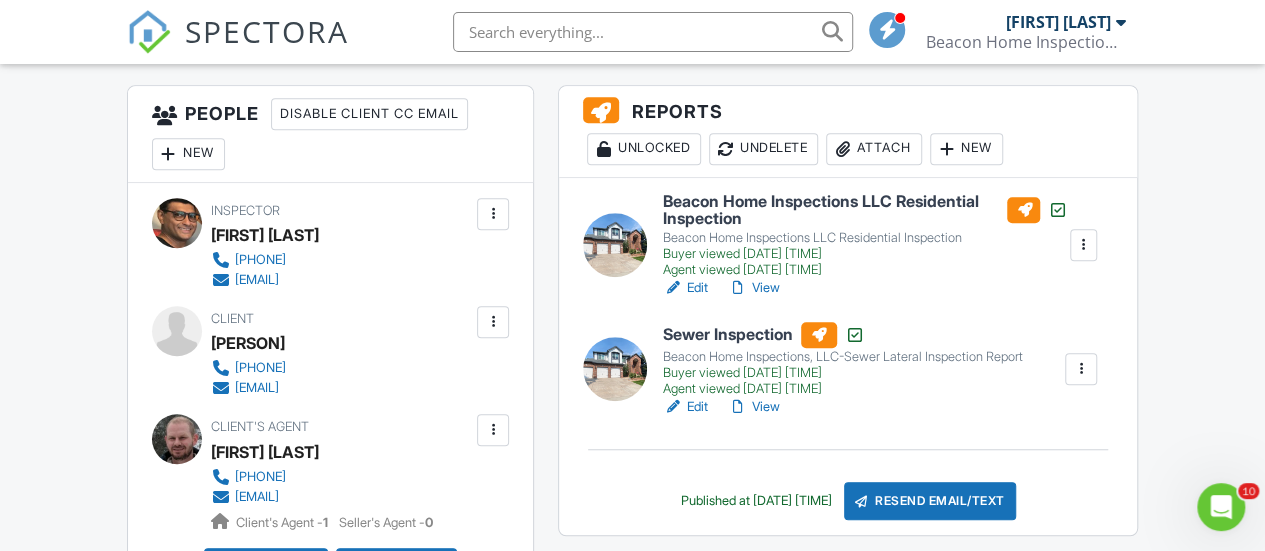 drag, startPoint x: 326, startPoint y: 338, endPoint x: 214, endPoint y: 335, distance: 112.04017 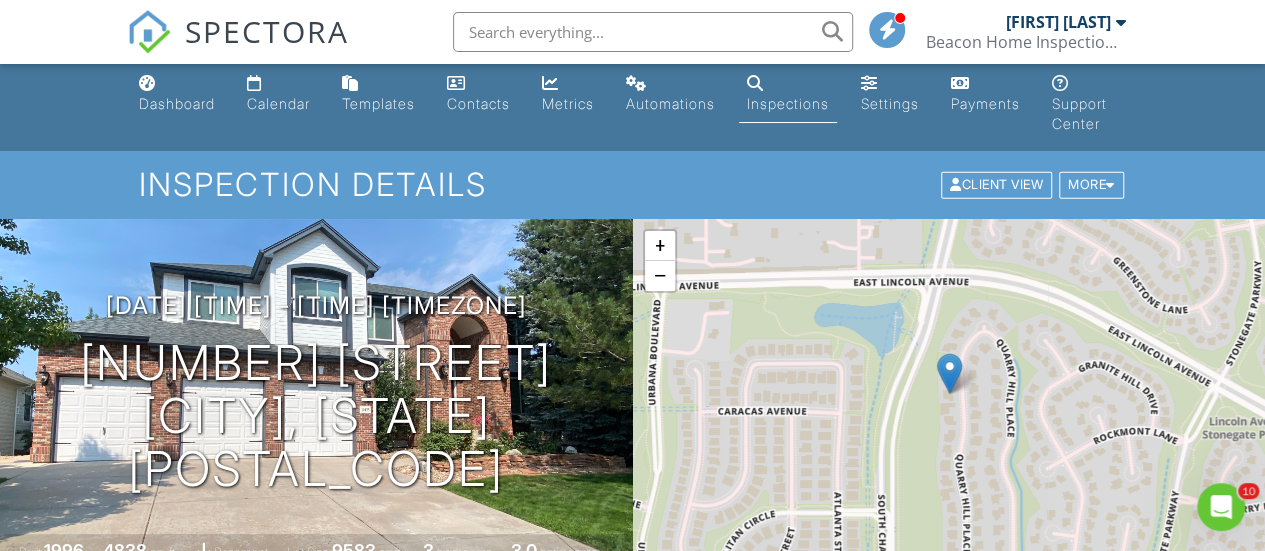 scroll, scrollTop: 0, scrollLeft: 0, axis: both 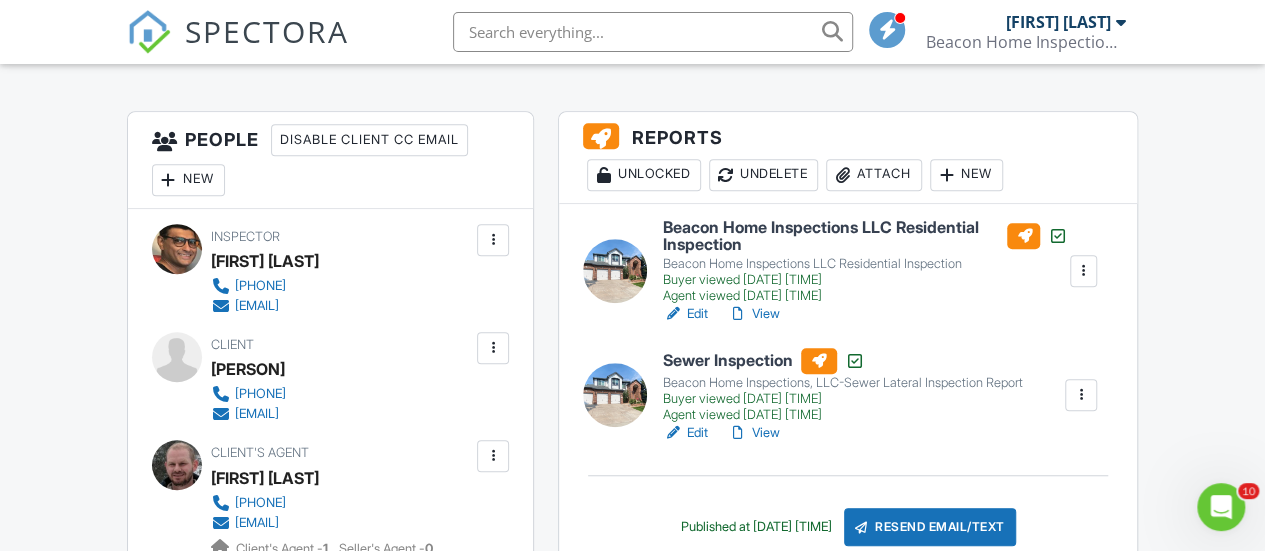 click on "New" at bounding box center [966, 175] 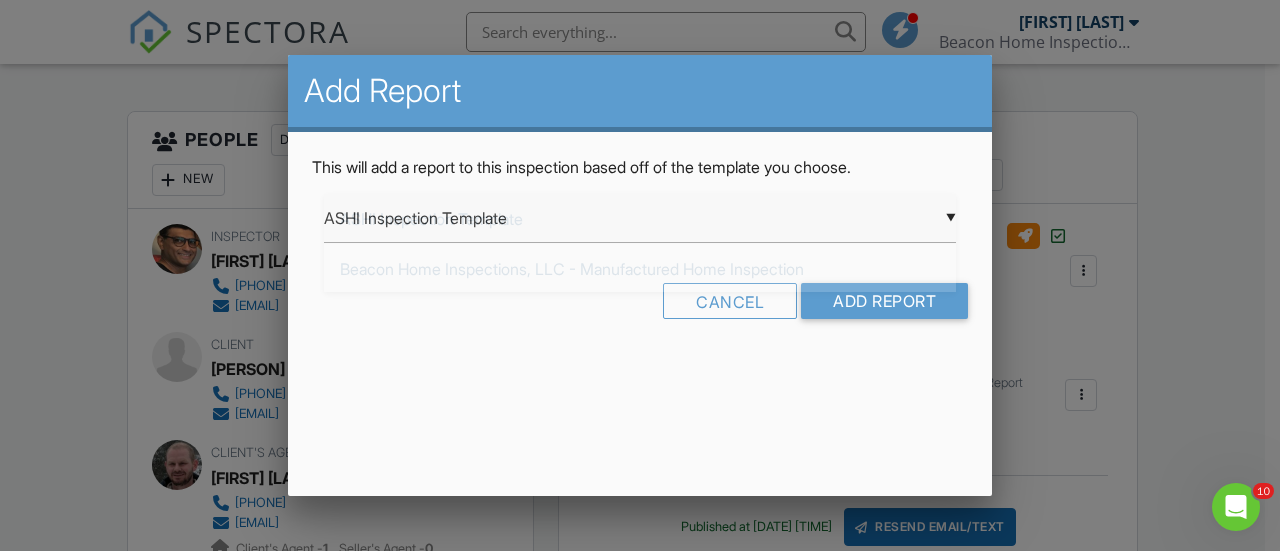 click on "▼ ASHI Inspection Template ASHI Inspection Template Beacon Home Inspections, LLC - Manufactured Home Inspection Big Ben Inspection Template Beacon Home Inspections, LLC- Radon Inspection Report Beacon Home Inspections, LLC- Pre Drywall Template Beacon Home Inspections LLC Residential Inspection  Beacon Home Inspections, LLC-Sewer Lateral Inspection Report InterNACHI Narrative Library 1.9: Residential from Kenton Shepard-COPY Main InterNACHI Narrative Library 1.9: Residential from Kenton Shepard  - ORIGINAL DO NOT EDIT Sewer Lateral Inspection from Kelleher Home Inspections ASHI Inspection Template
Beacon Home Inspections, LLC - Manufactured Home Inspection
Big Ben Inspection Template
Beacon Home Inspections, LLC- Radon Inspection Report
Beacon Home Inspections, LLC- Pre Drywall Template
Beacon Home Inspections LLC Residential Inspection
Beacon Home Inspections, LLC-Sewer Lateral Inspection Report
InterNACHI Narrative Library 1.9: Residential from Kenton Shepard-COPY" at bounding box center (640, 218) 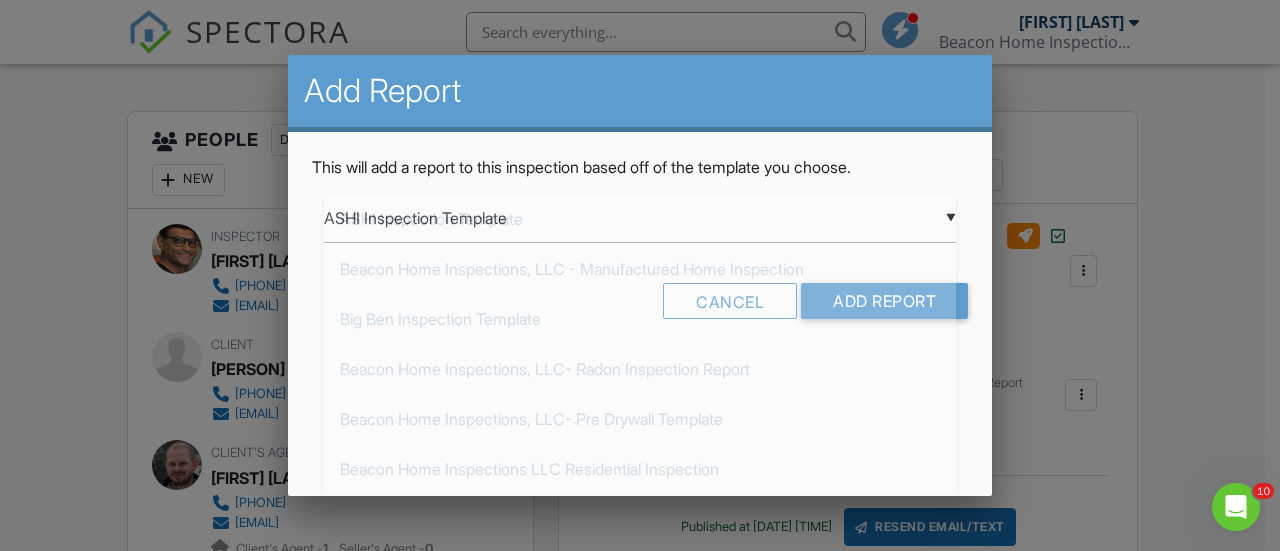click on "Beacon Home Inspections, LLC- Radon Inspection Report" at bounding box center (640, 369) 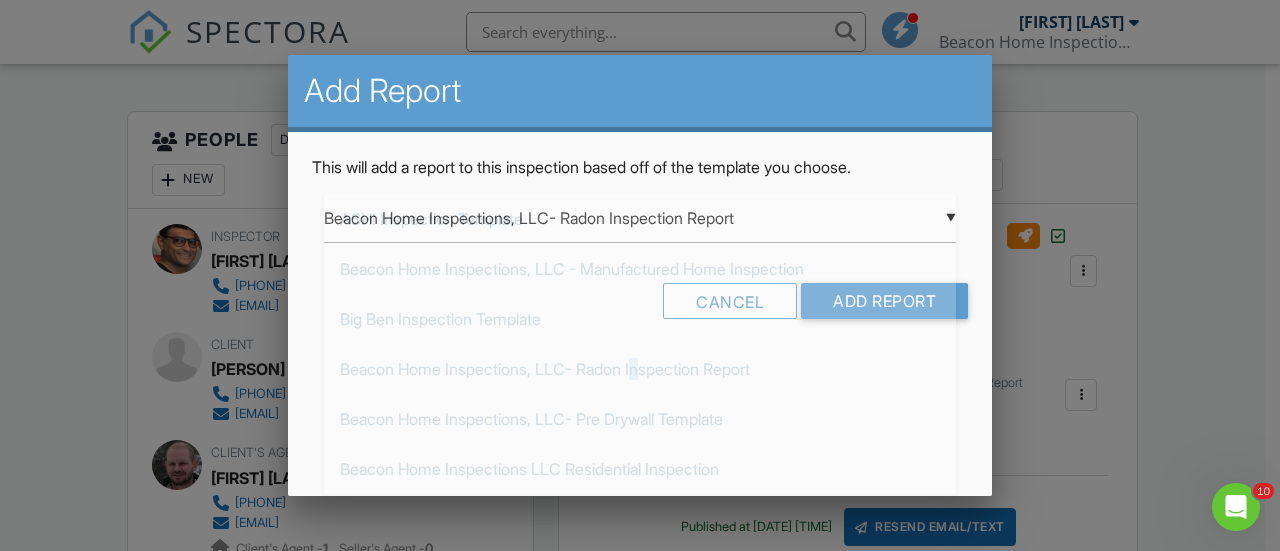 scroll, scrollTop: 0, scrollLeft: 0, axis: both 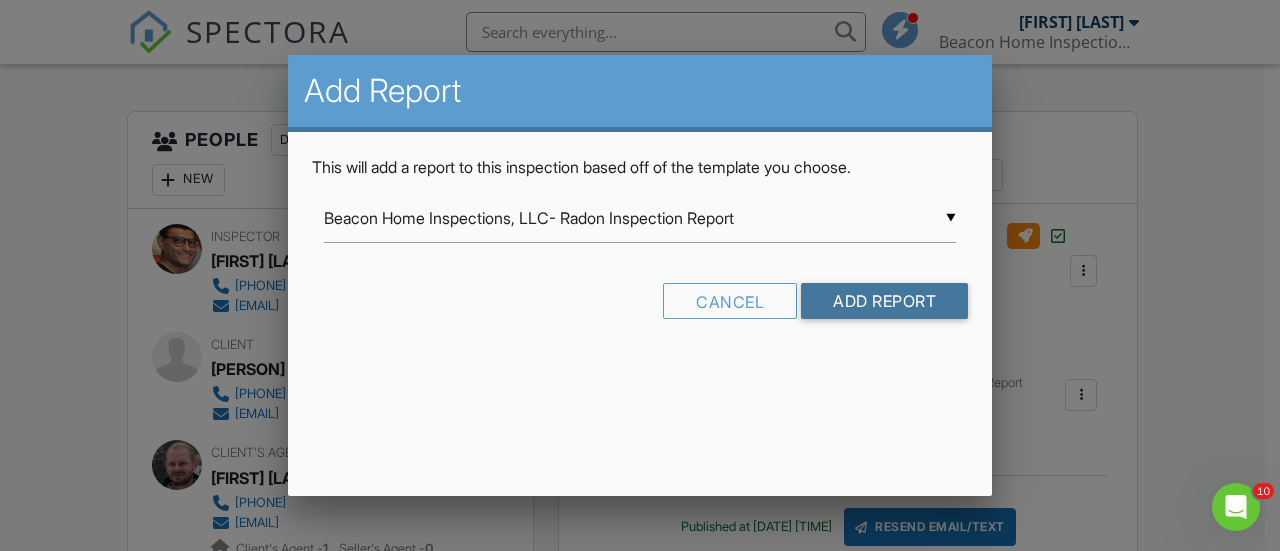 drag, startPoint x: 874, startPoint y: 299, endPoint x: 956, endPoint y: 285, distance: 83.18654 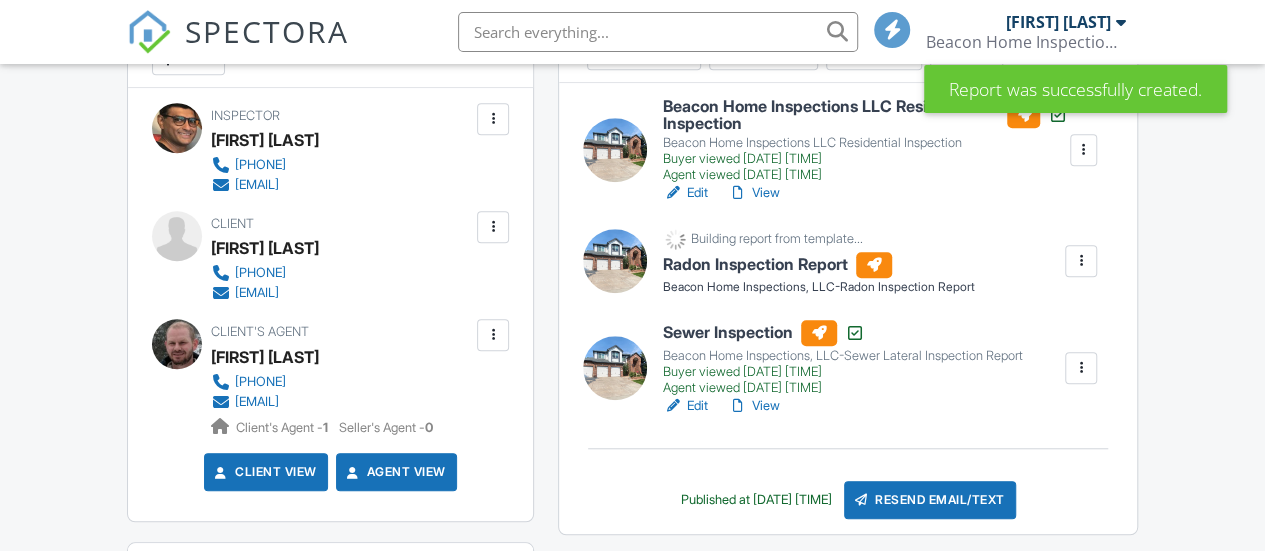 scroll, scrollTop: 637, scrollLeft: 0, axis: vertical 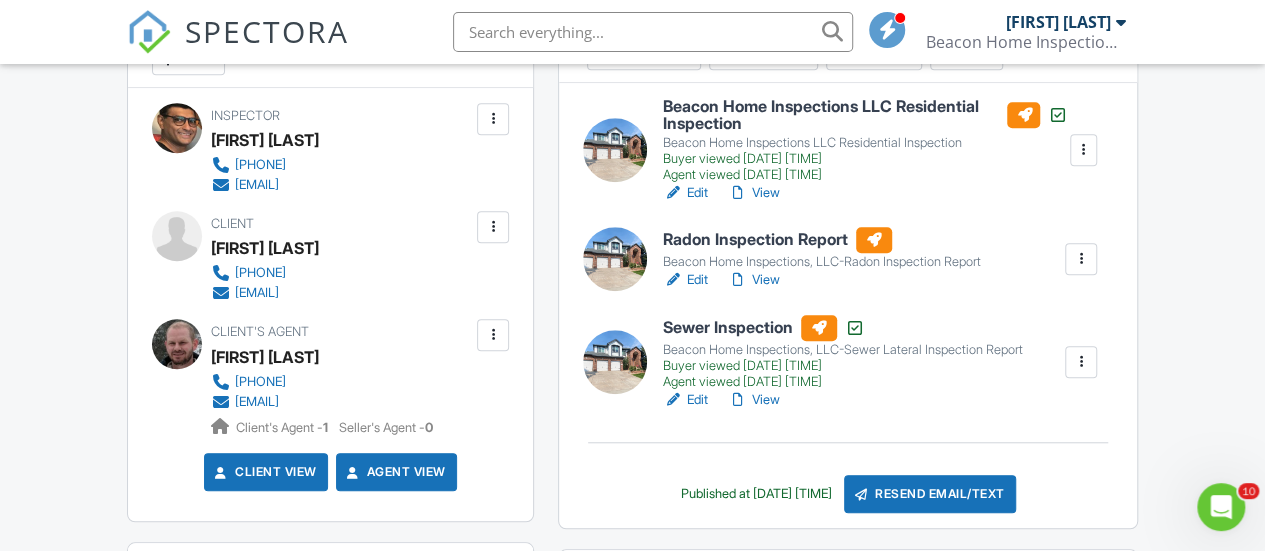 drag, startPoint x: 702, startPoint y: 279, endPoint x: 740, endPoint y: 277, distance: 38.052597 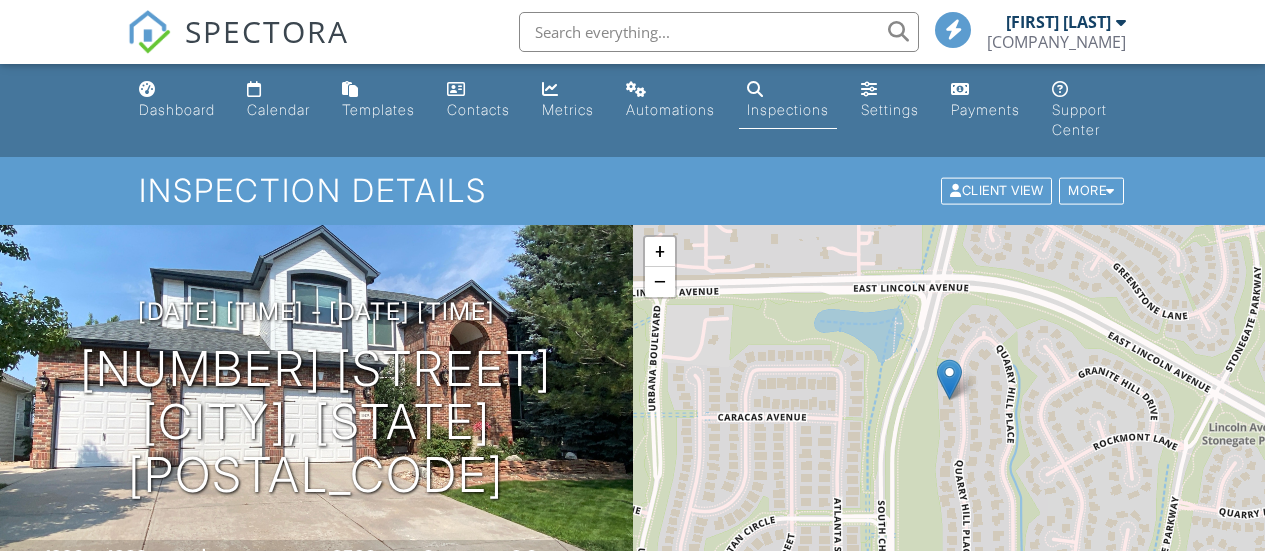 scroll, scrollTop: 0, scrollLeft: 0, axis: both 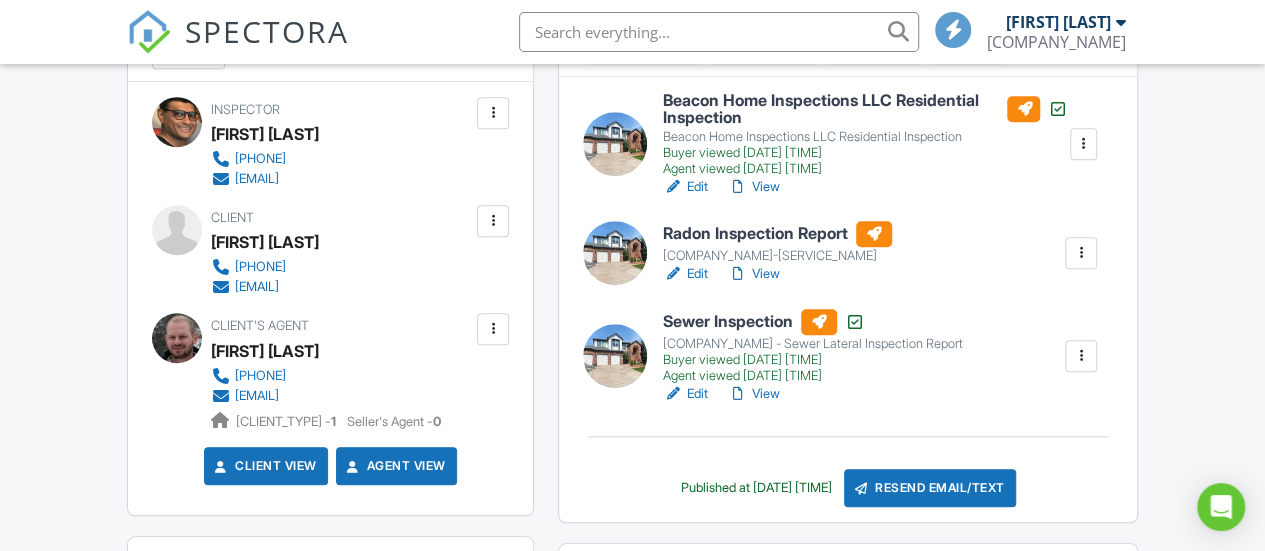 drag, startPoint x: 1272, startPoint y: 33, endPoint x: 1272, endPoint y: 107, distance: 74 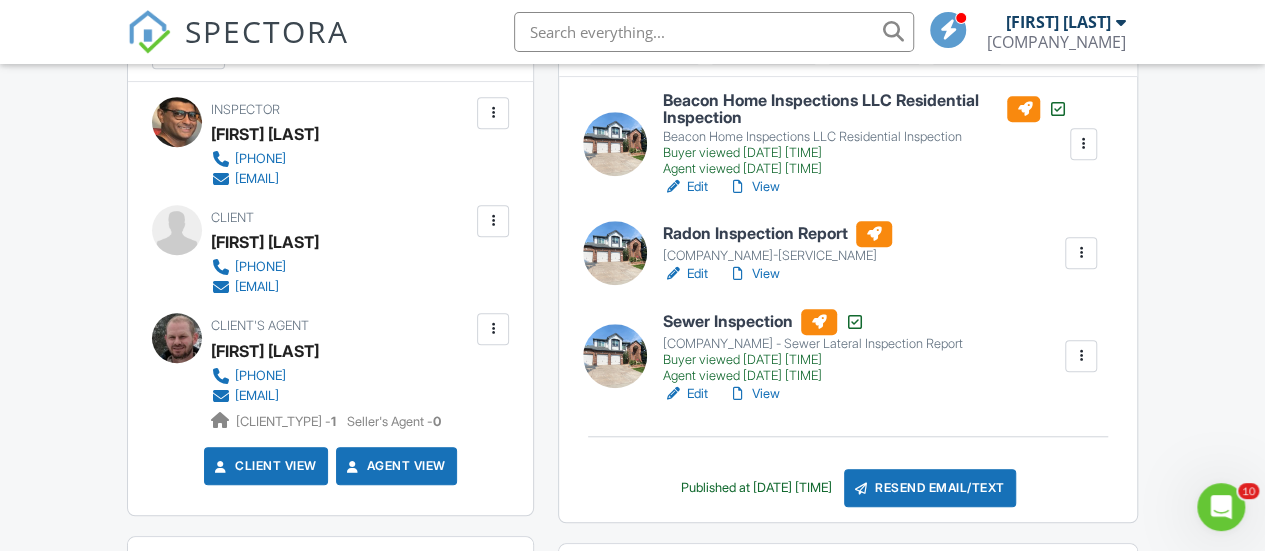 scroll, scrollTop: 0, scrollLeft: 0, axis: both 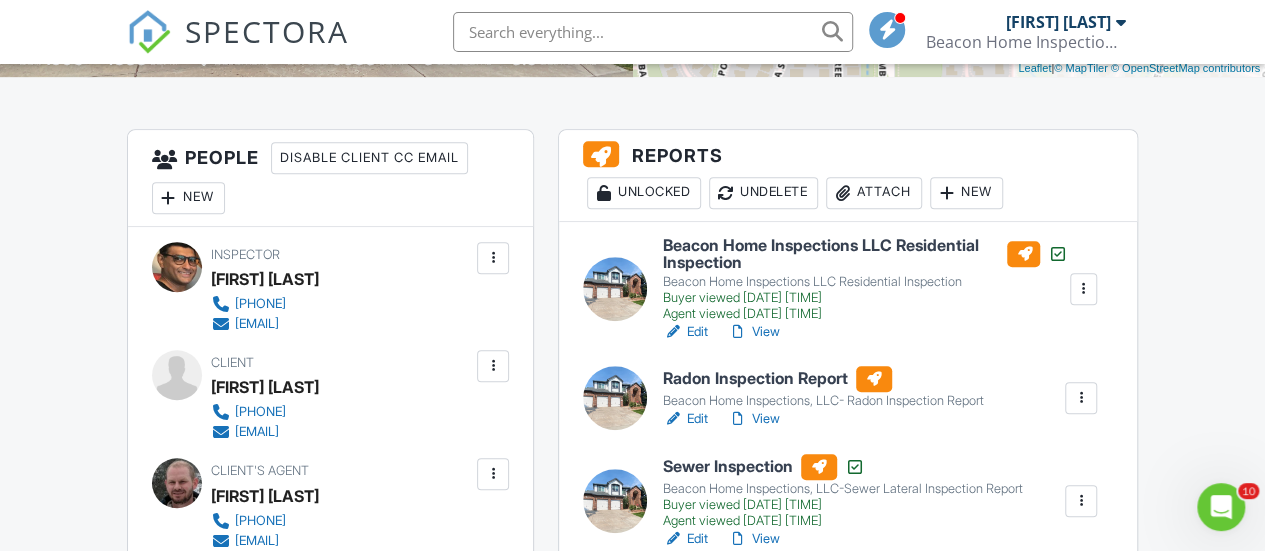 click on "Attach" at bounding box center [874, 193] 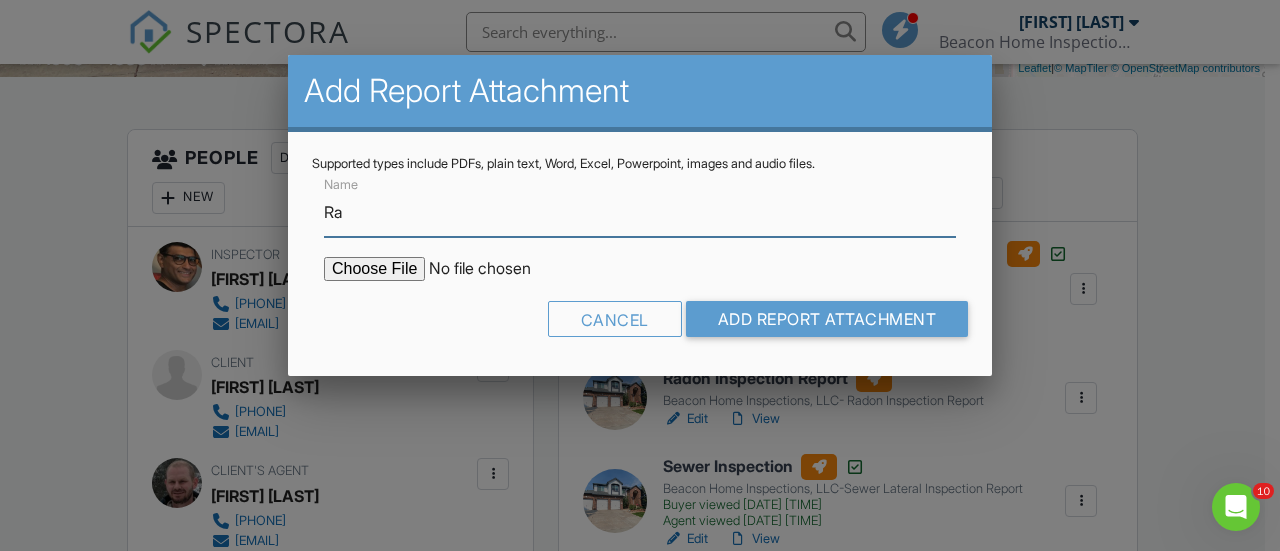 type on "Radon Graph and Hourly Reading" 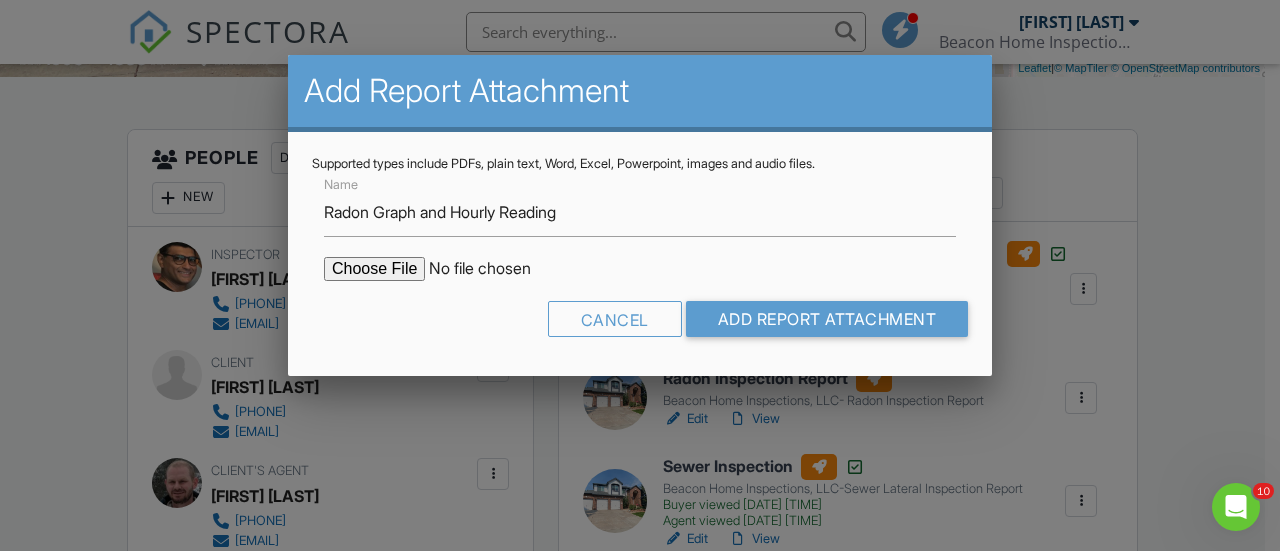 click on "Name
Radon Graph and Hourly Reading
Cancel
Add Report Attachment" at bounding box center [640, 262] 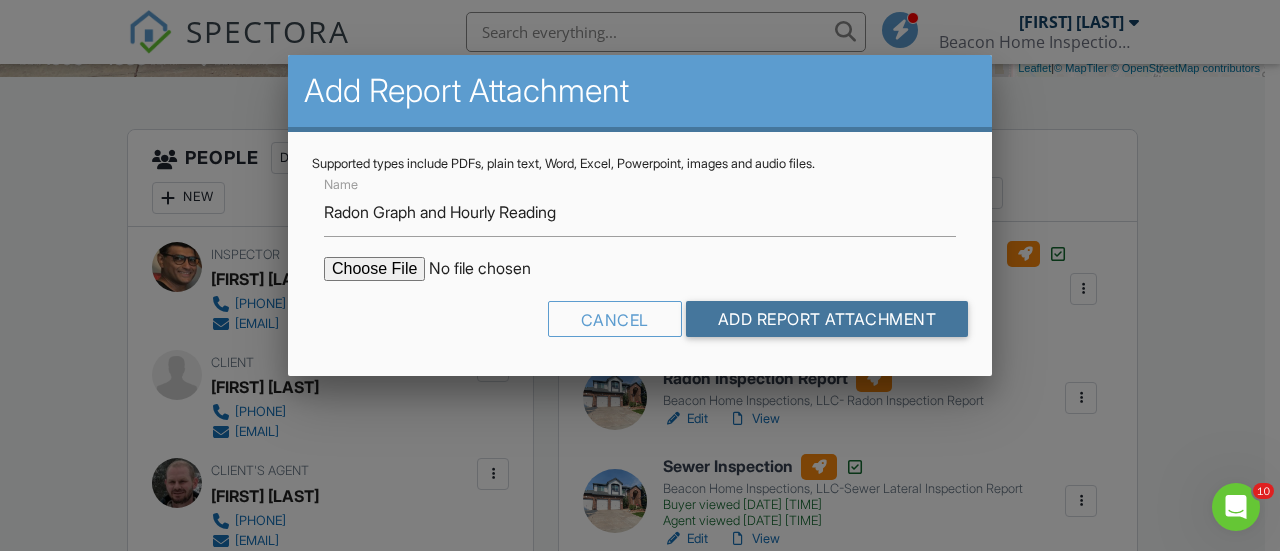drag, startPoint x: 802, startPoint y: 308, endPoint x: 884, endPoint y: 299, distance: 82.492424 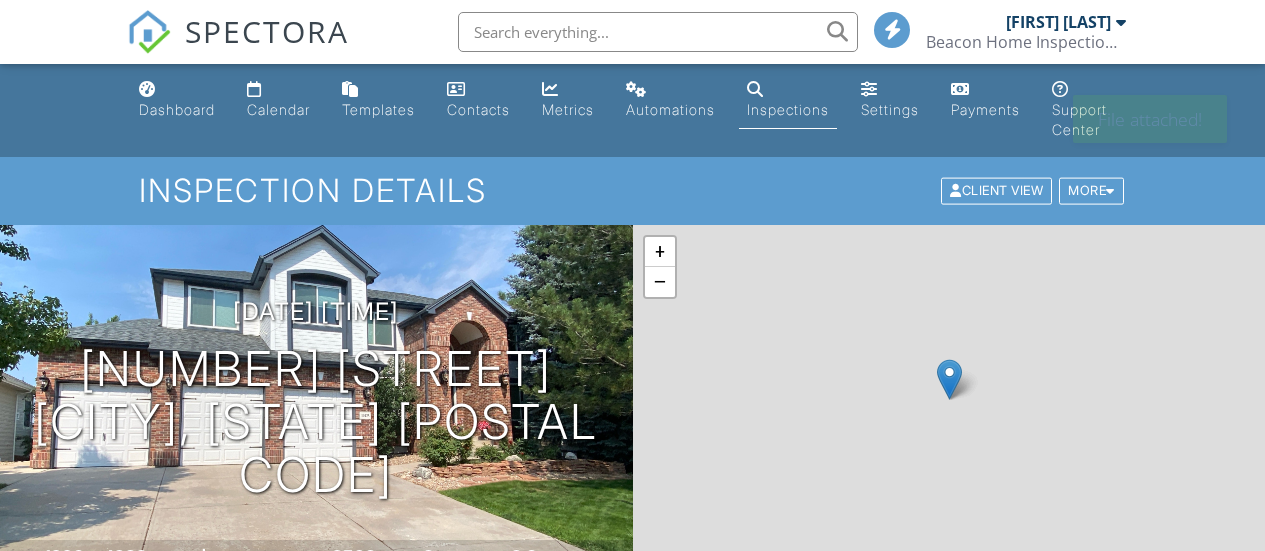 scroll, scrollTop: 0, scrollLeft: 0, axis: both 